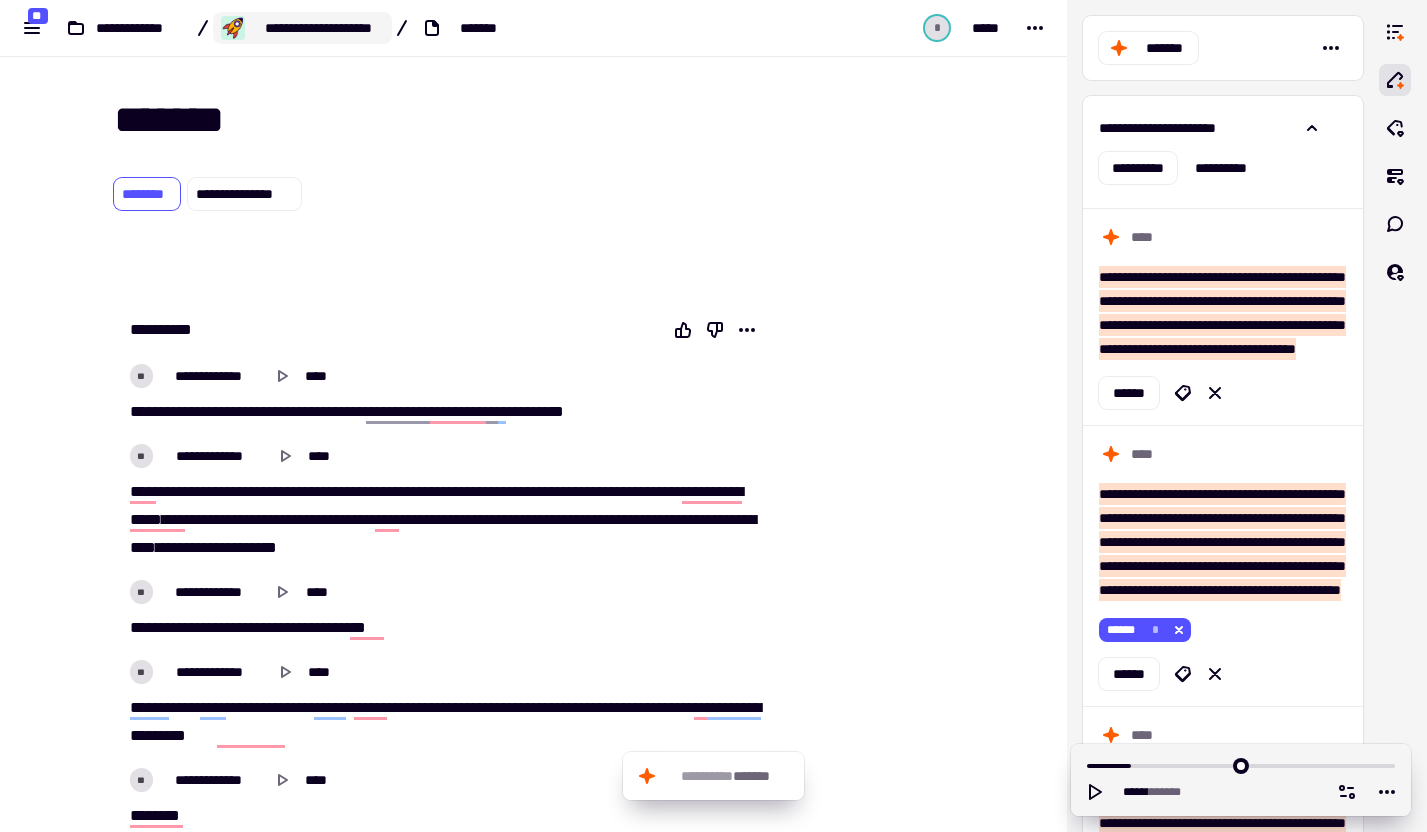 scroll, scrollTop: 0, scrollLeft: 0, axis: both 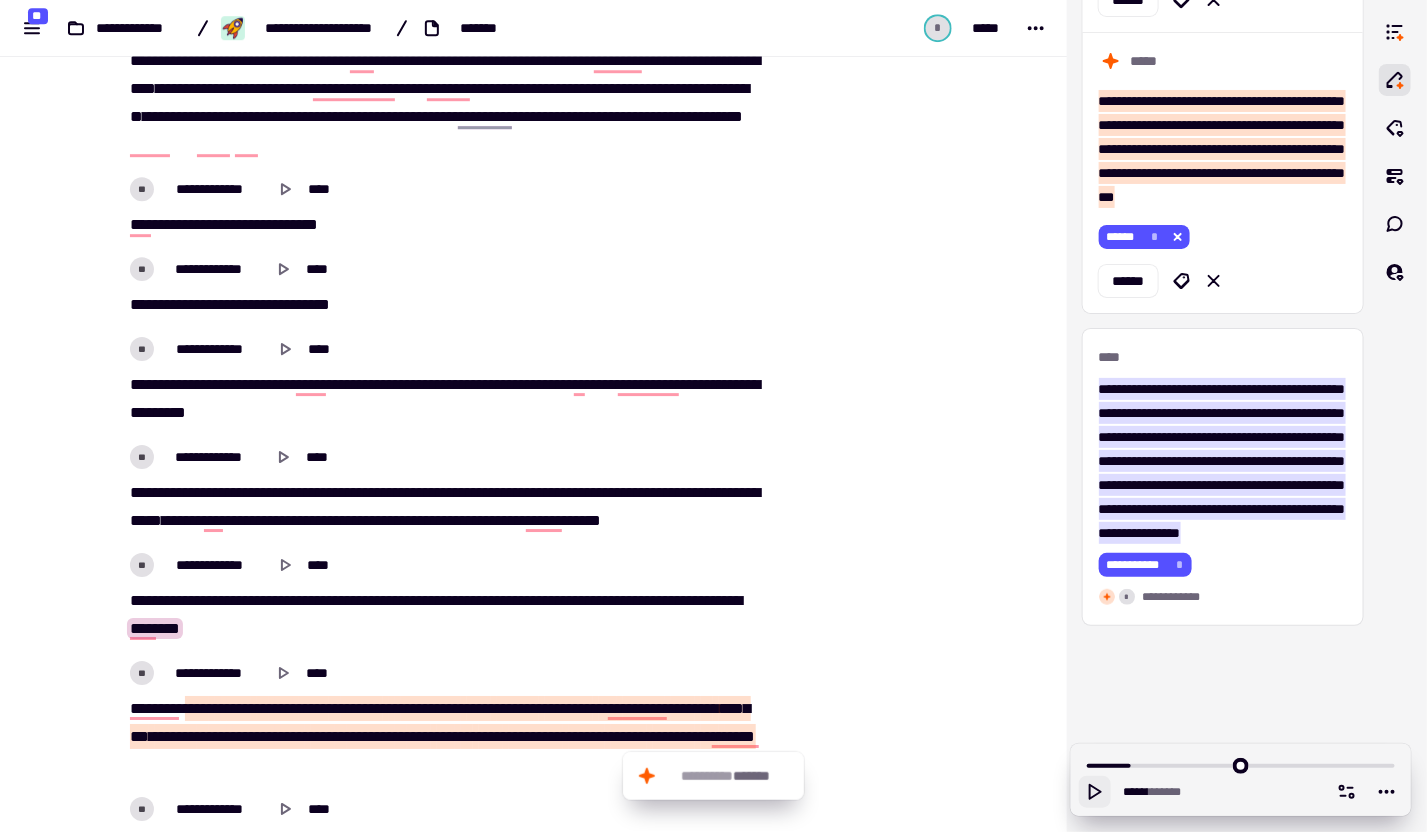 click 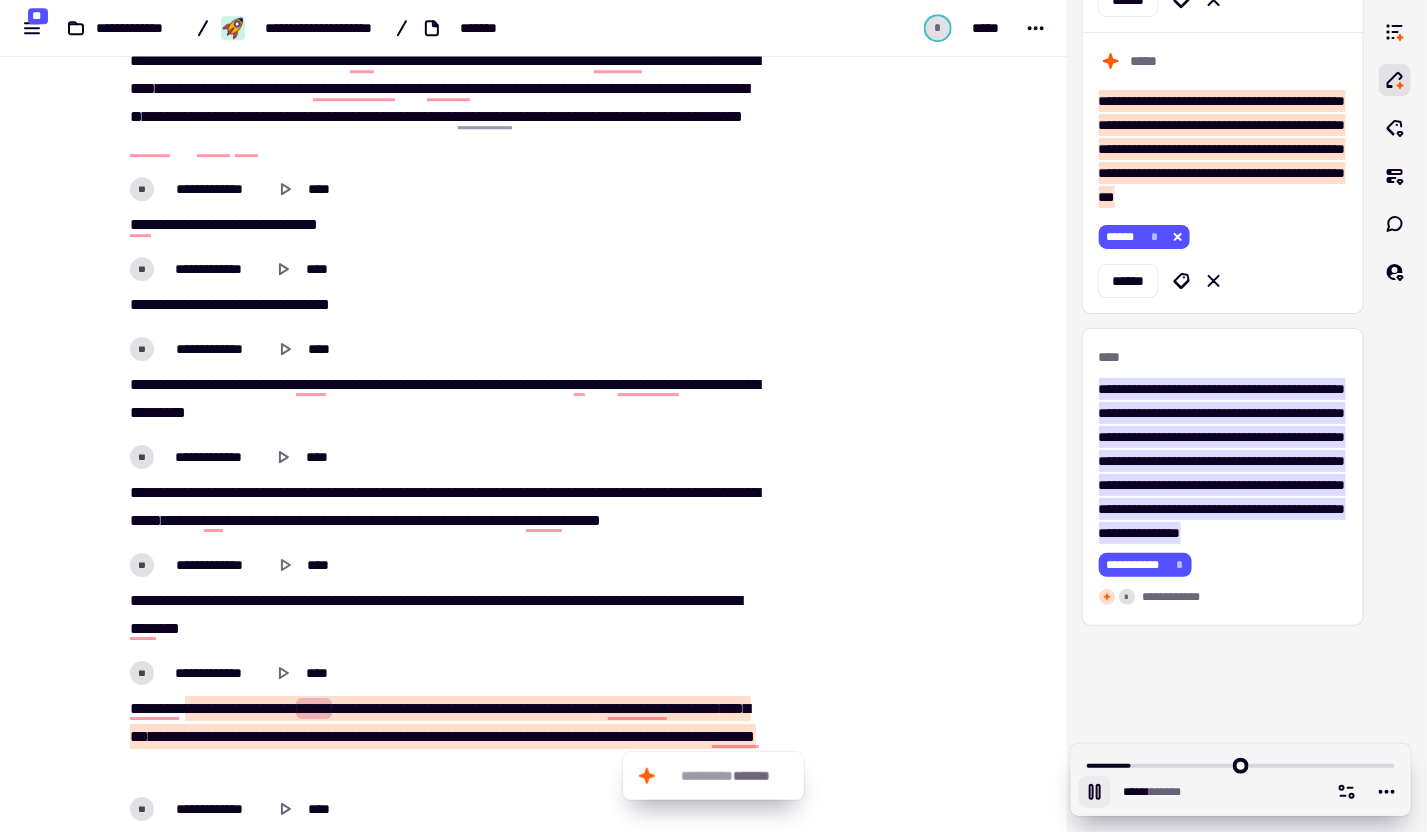 click 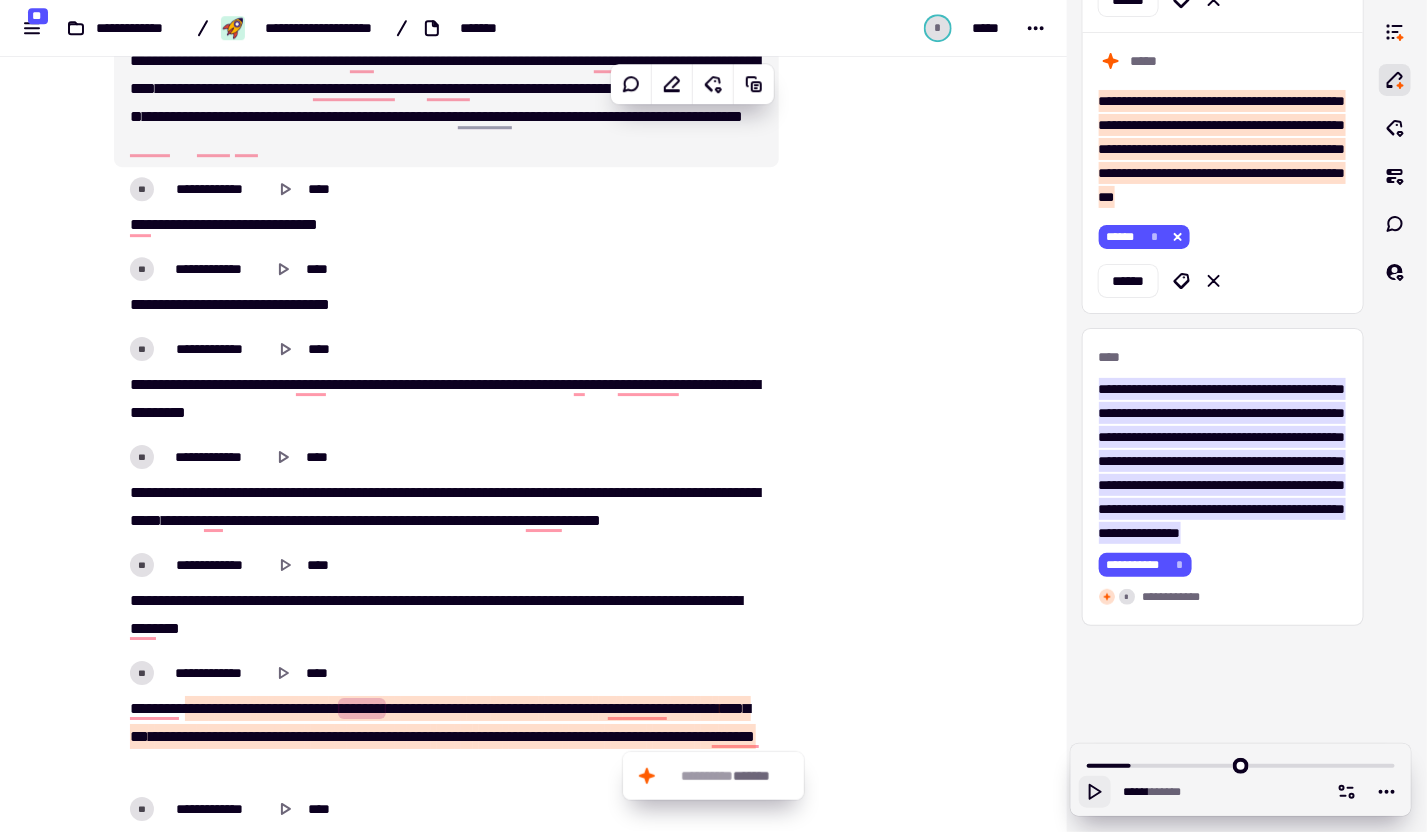 click 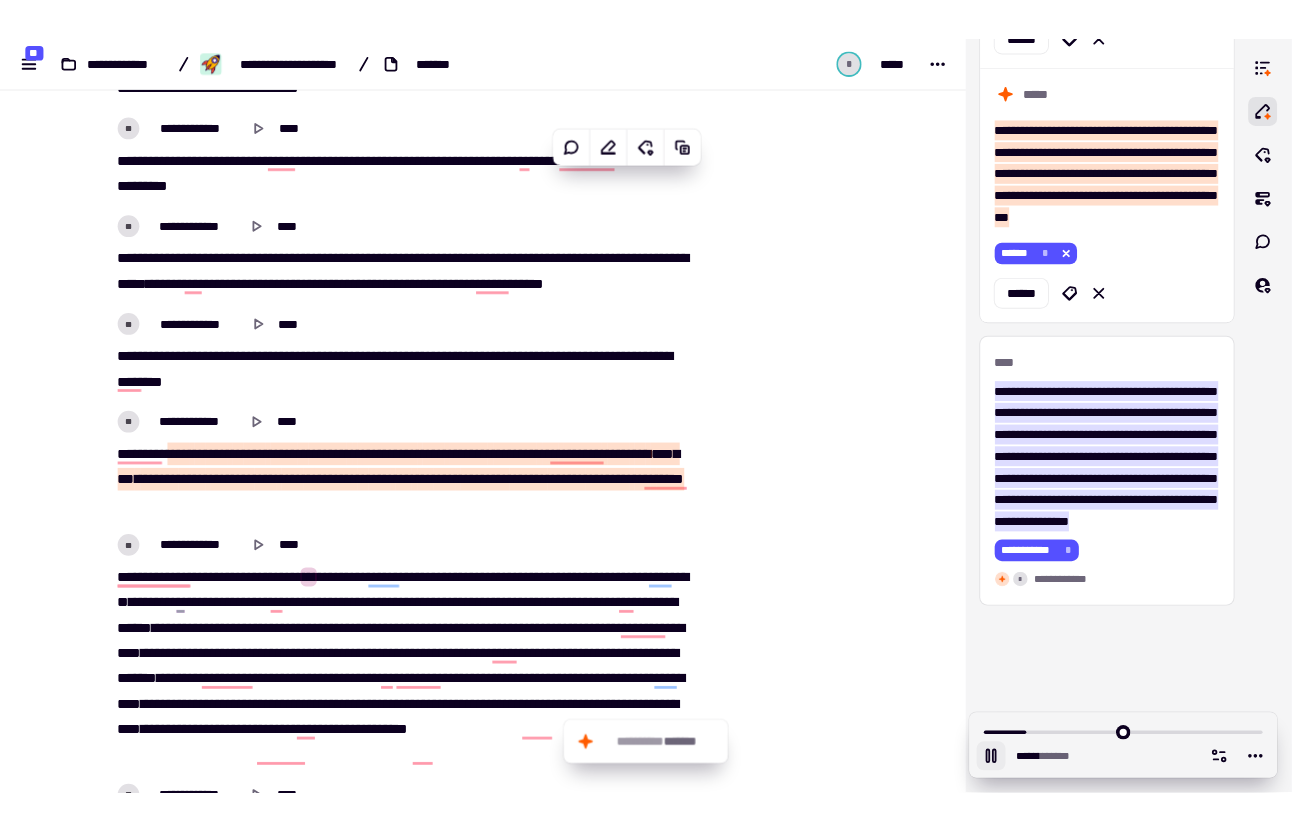 scroll, scrollTop: 2727, scrollLeft: 0, axis: vertical 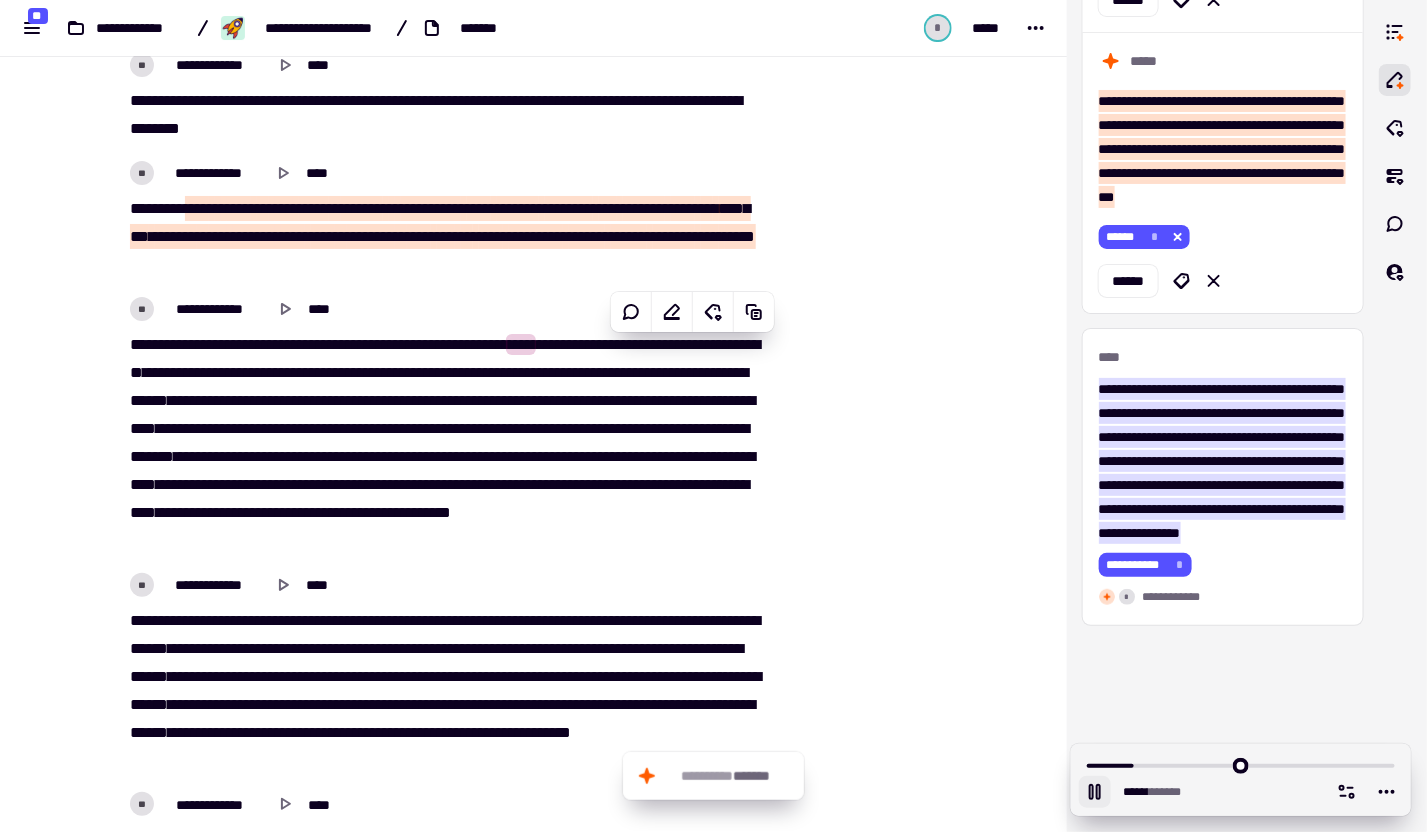 click 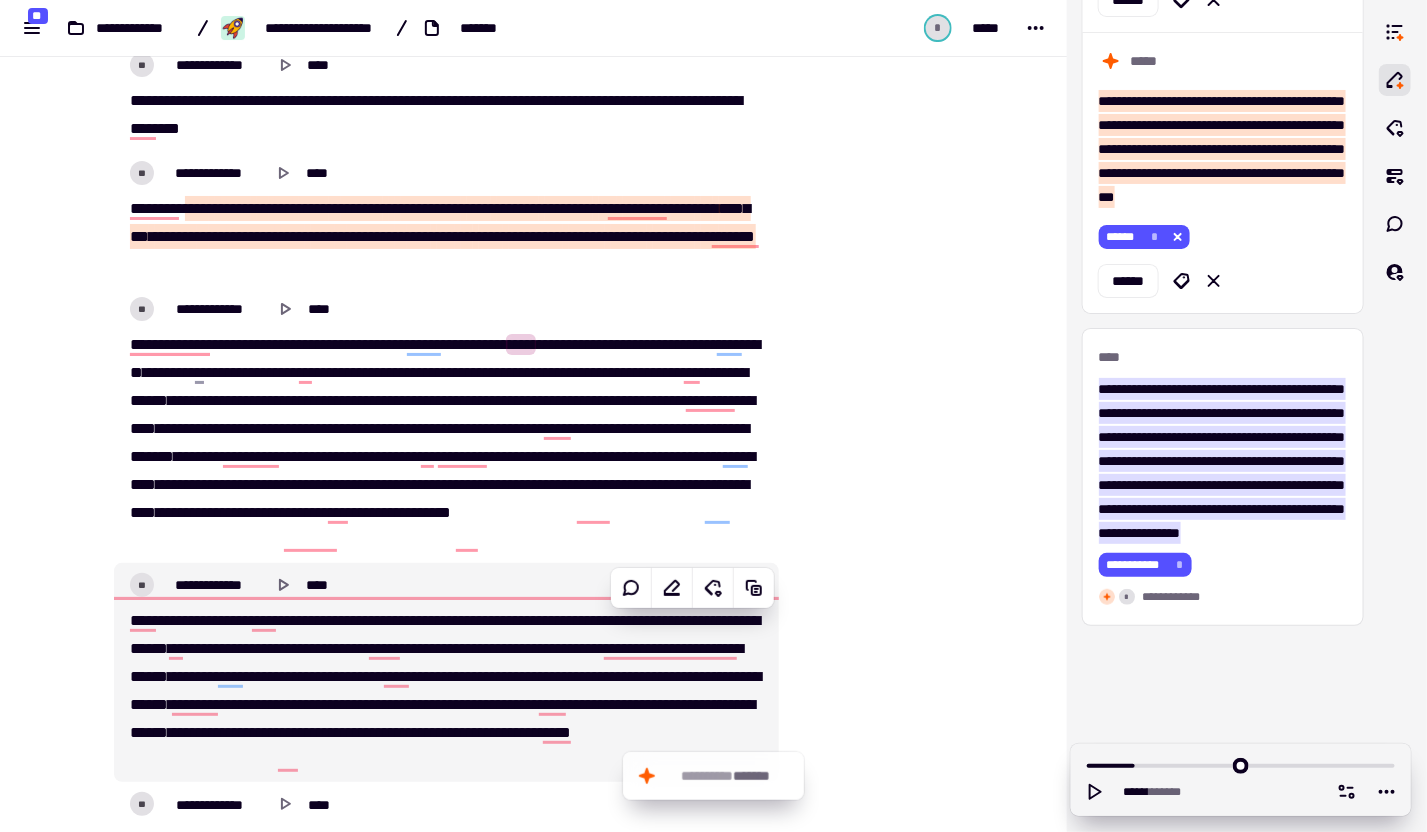 drag, startPoint x: 913, startPoint y: 757, endPoint x: 905, endPoint y: 750, distance: 10.630146 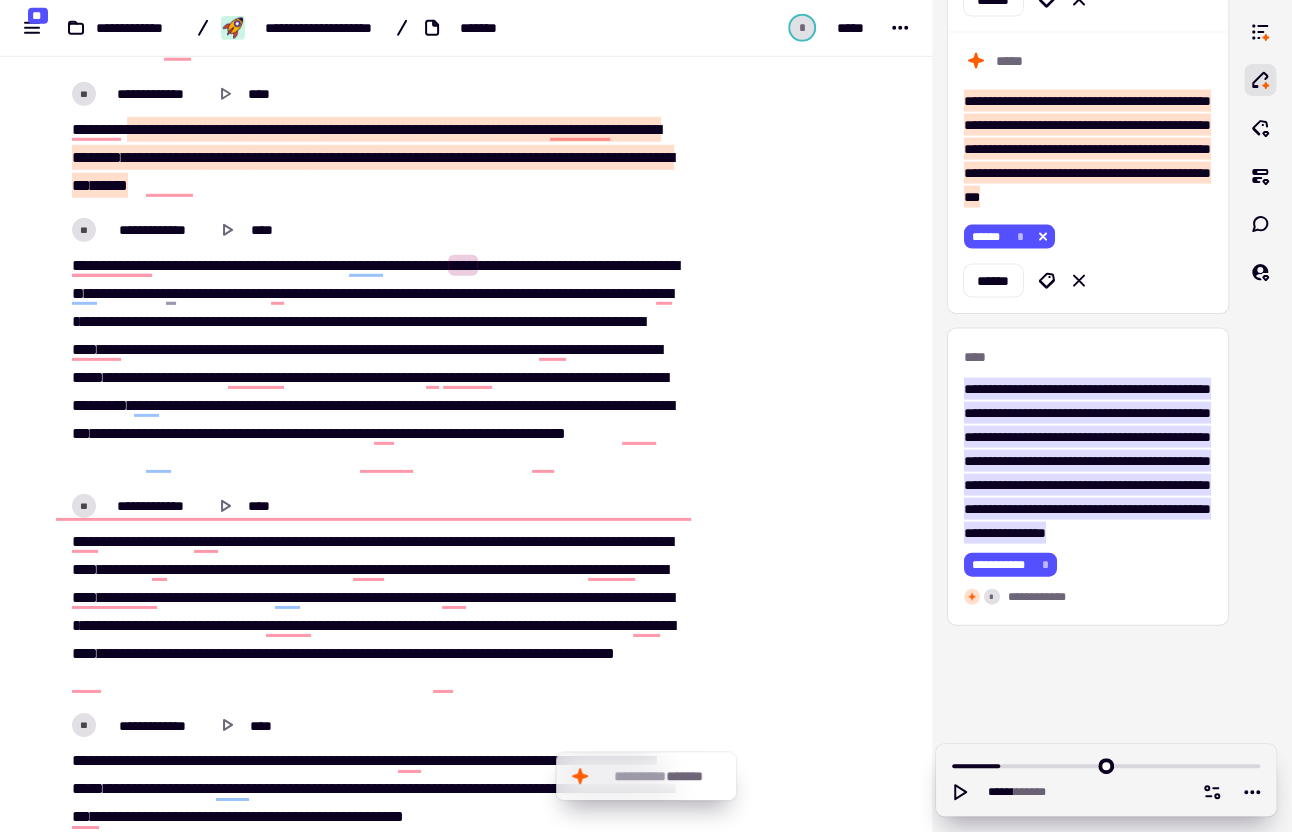 scroll, scrollTop: 2977, scrollLeft: 0, axis: vertical 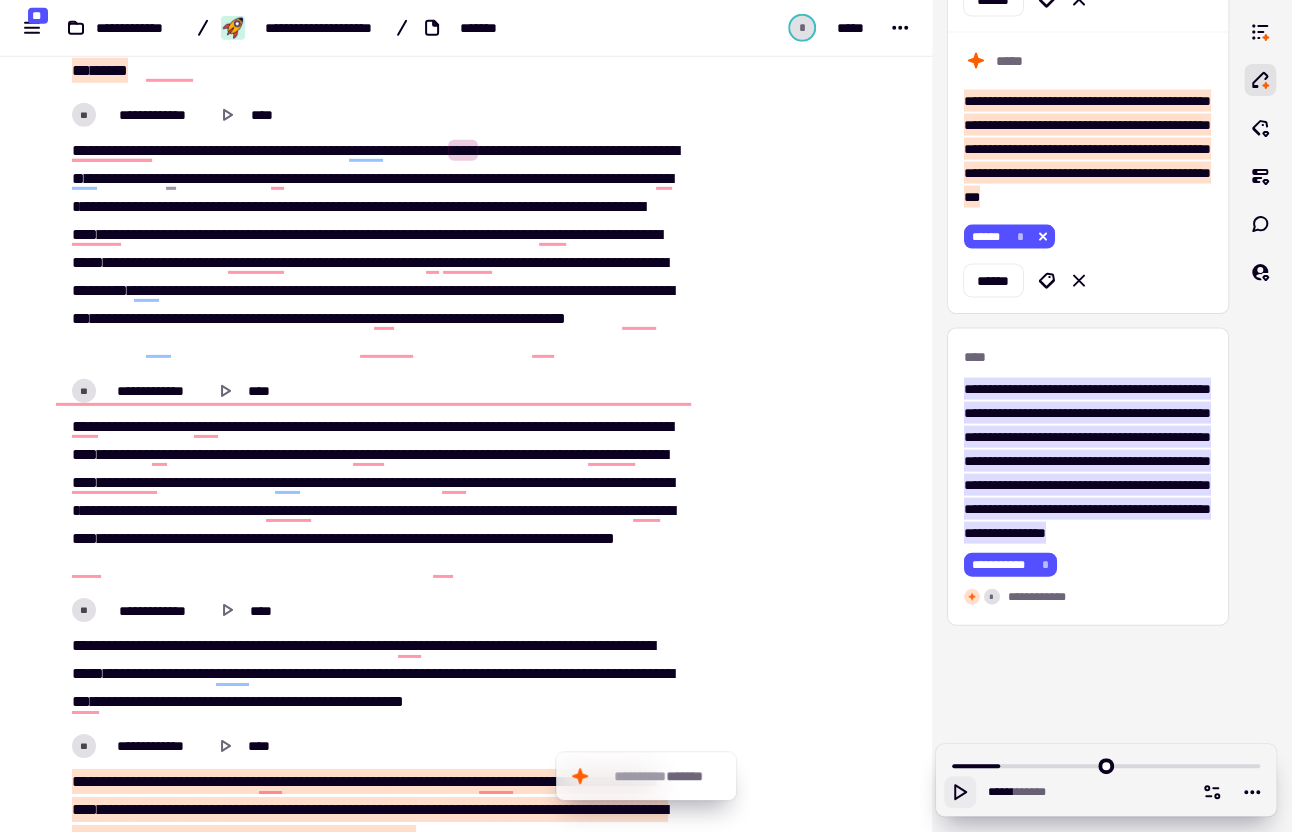 click 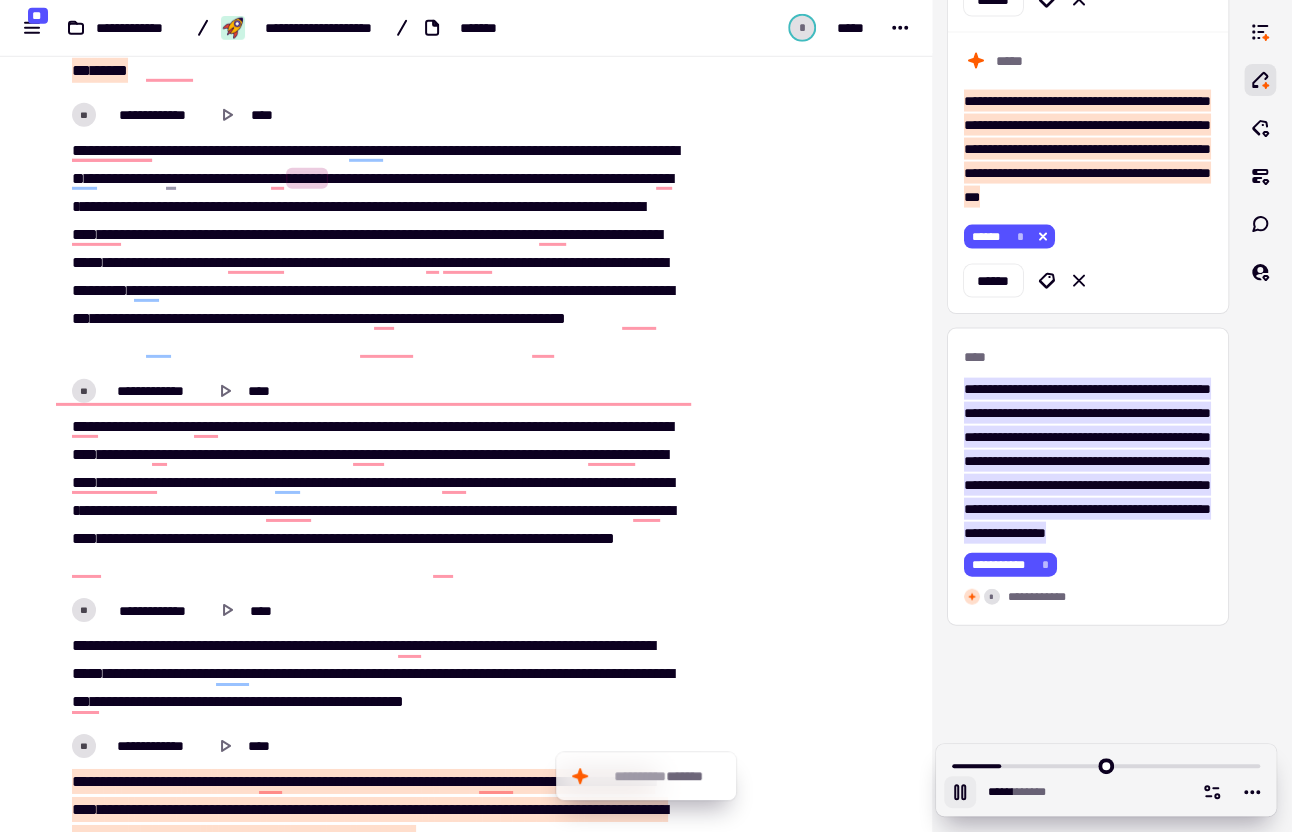 click 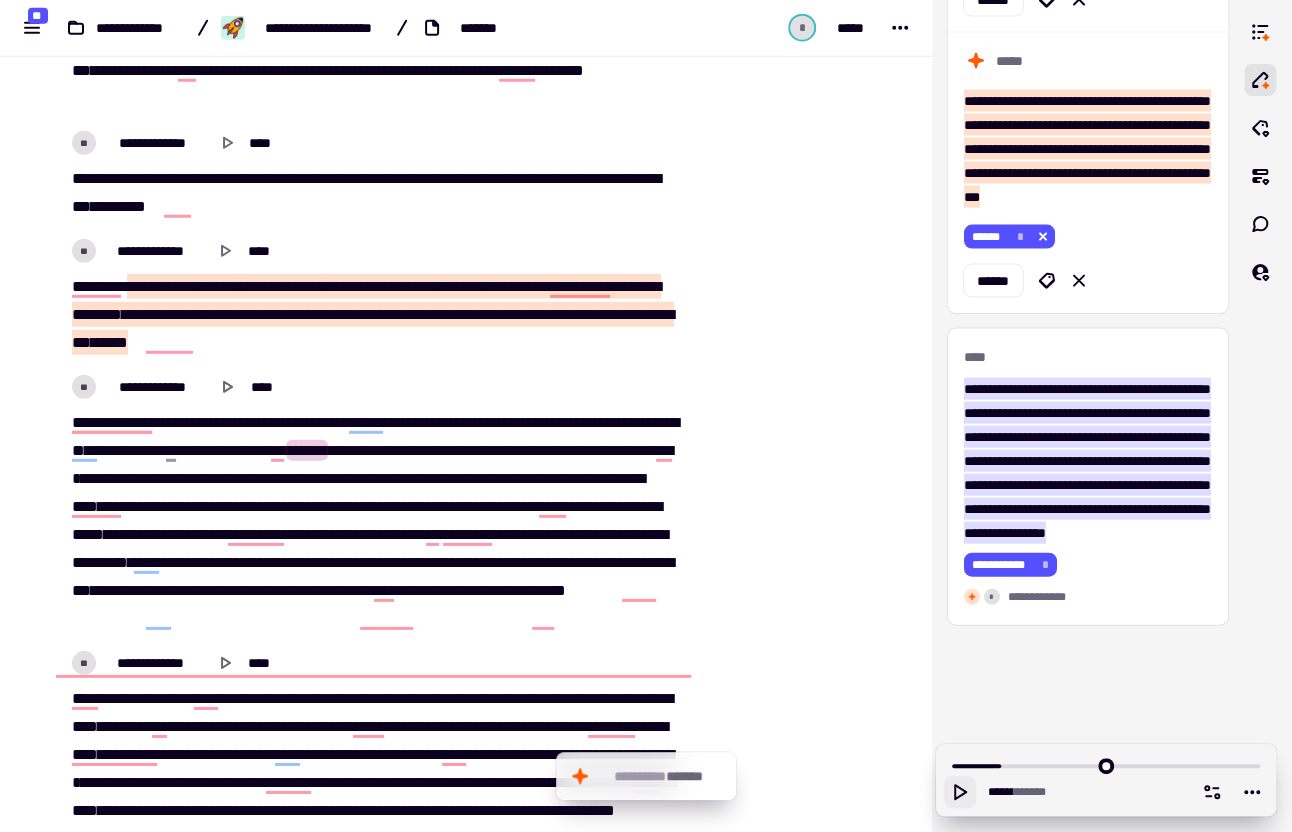 scroll, scrollTop: 2727, scrollLeft: 0, axis: vertical 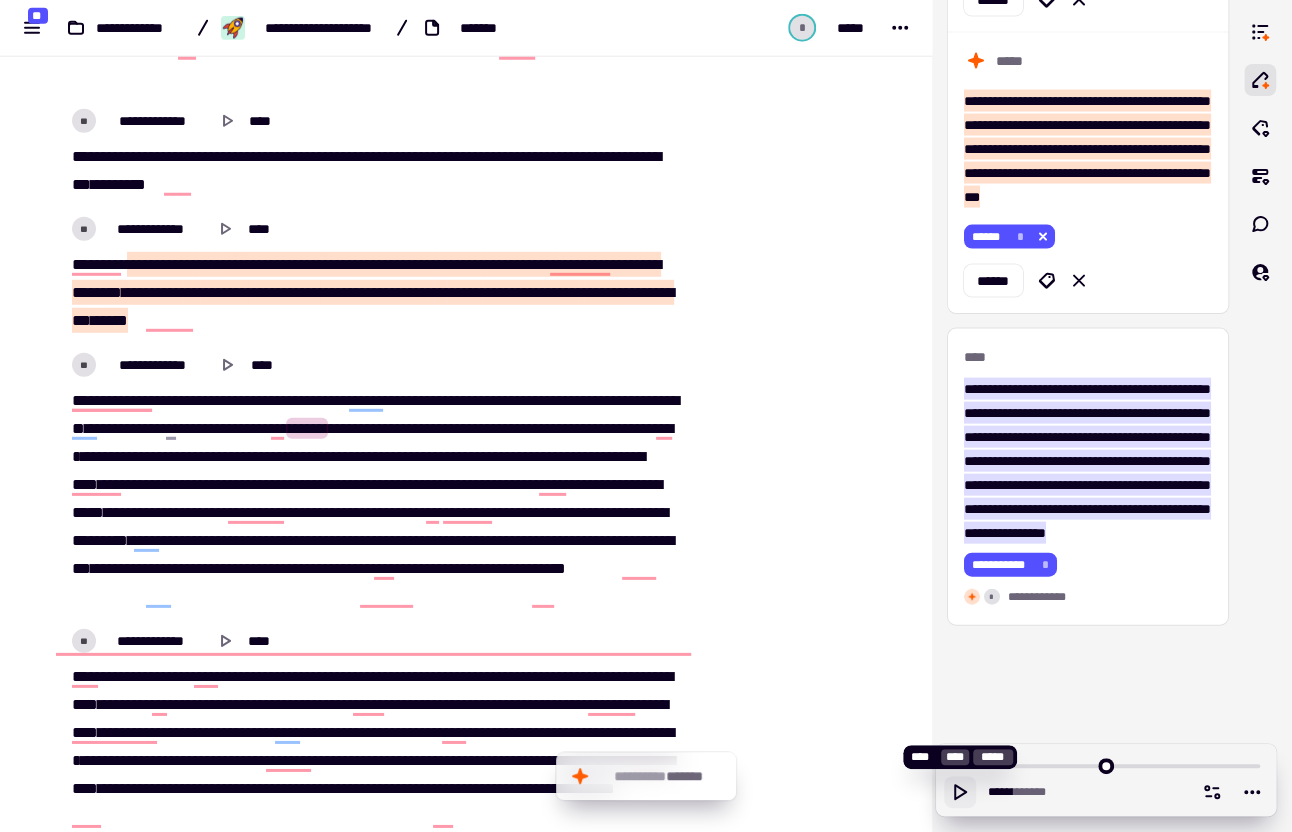 click 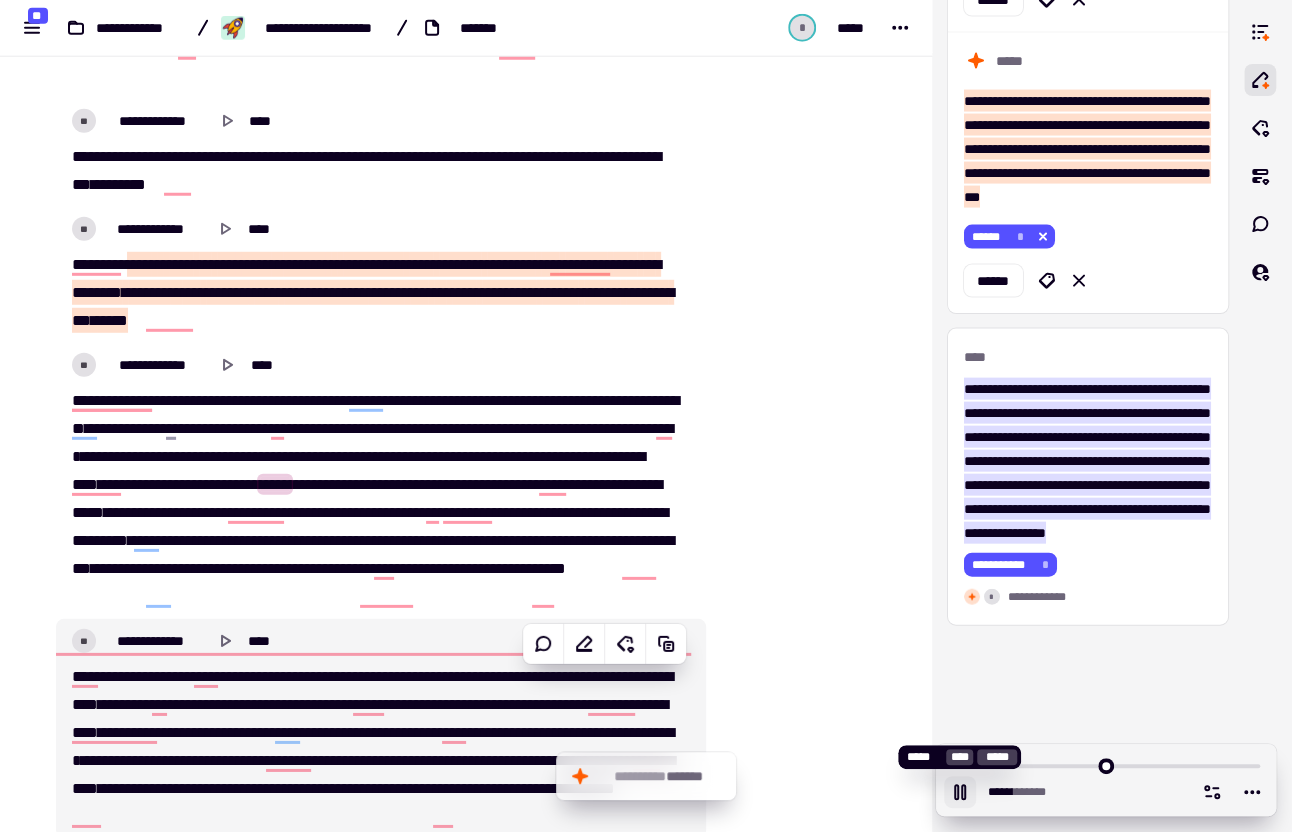 click 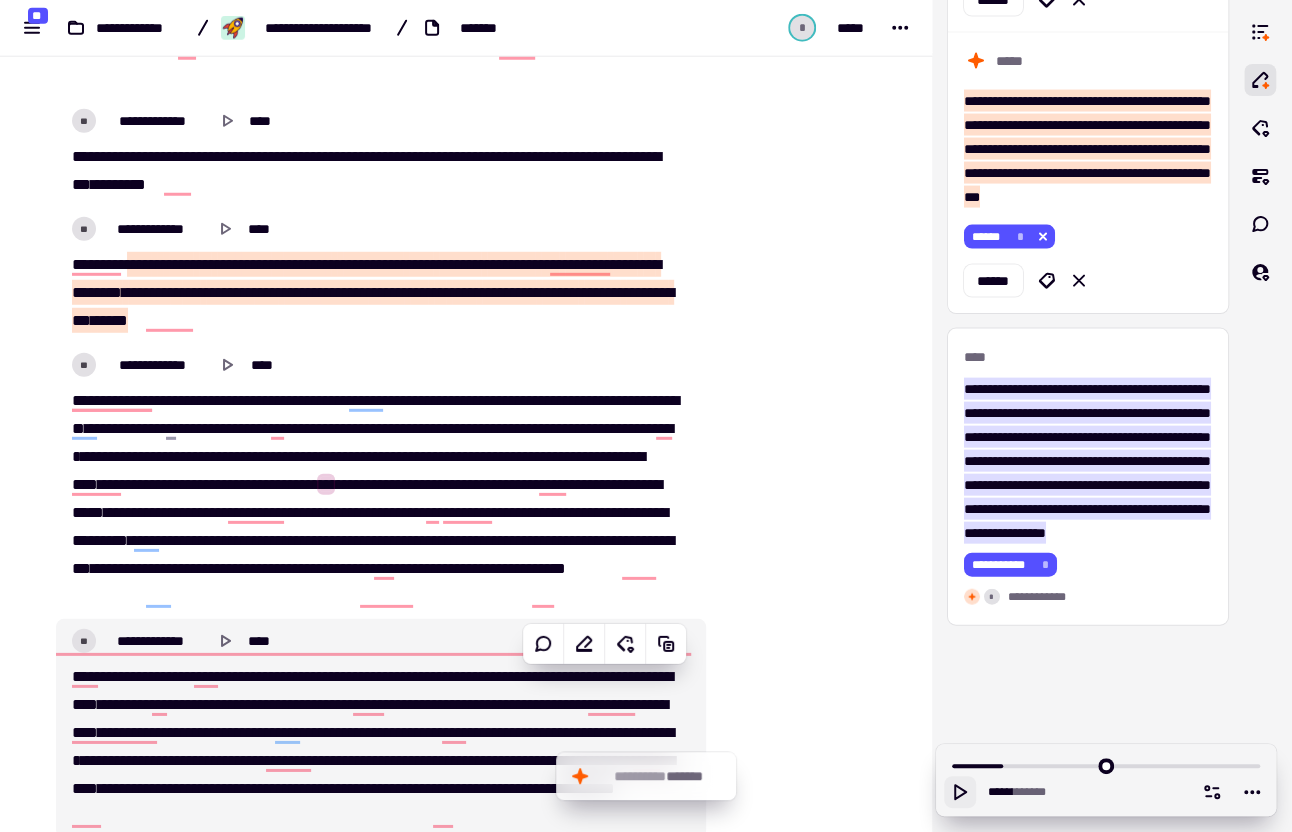 click 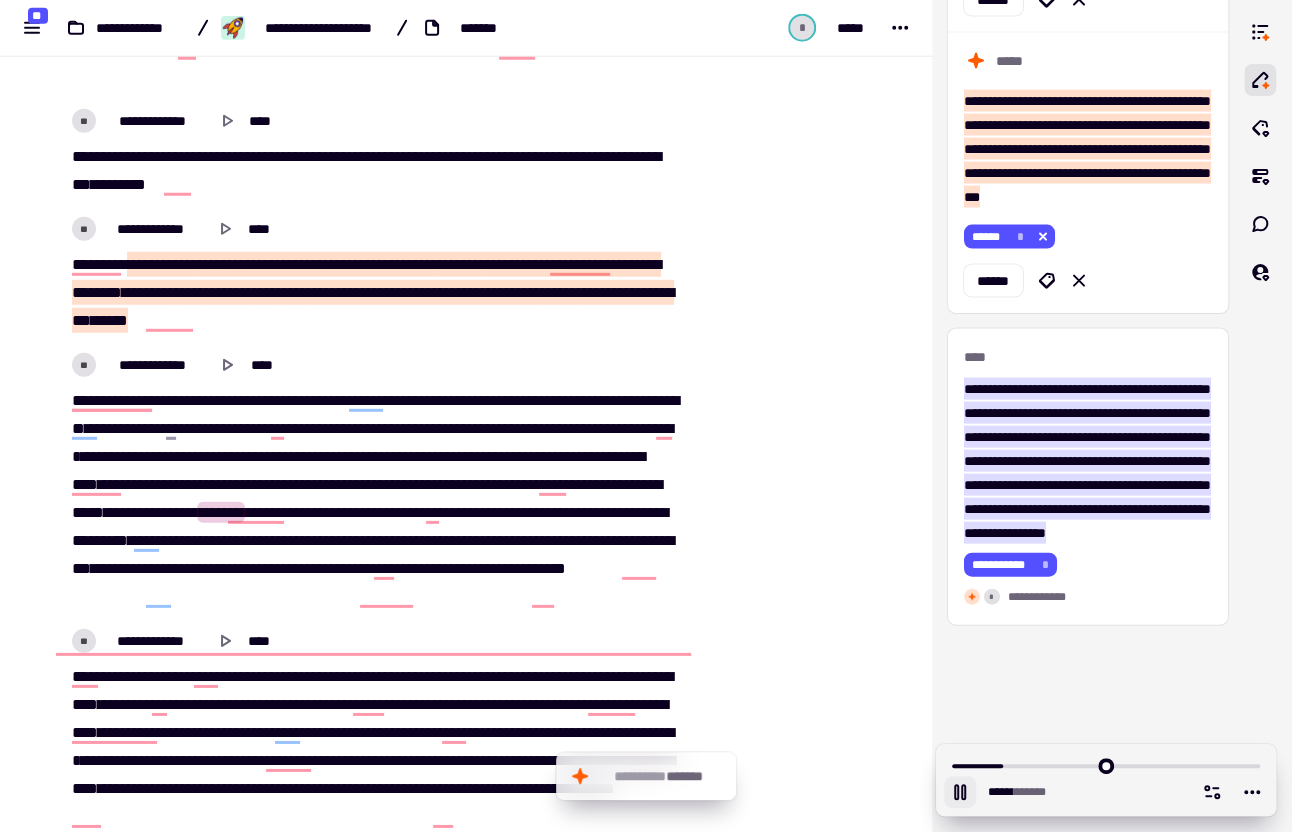 click at bounding box center (805, 6146) 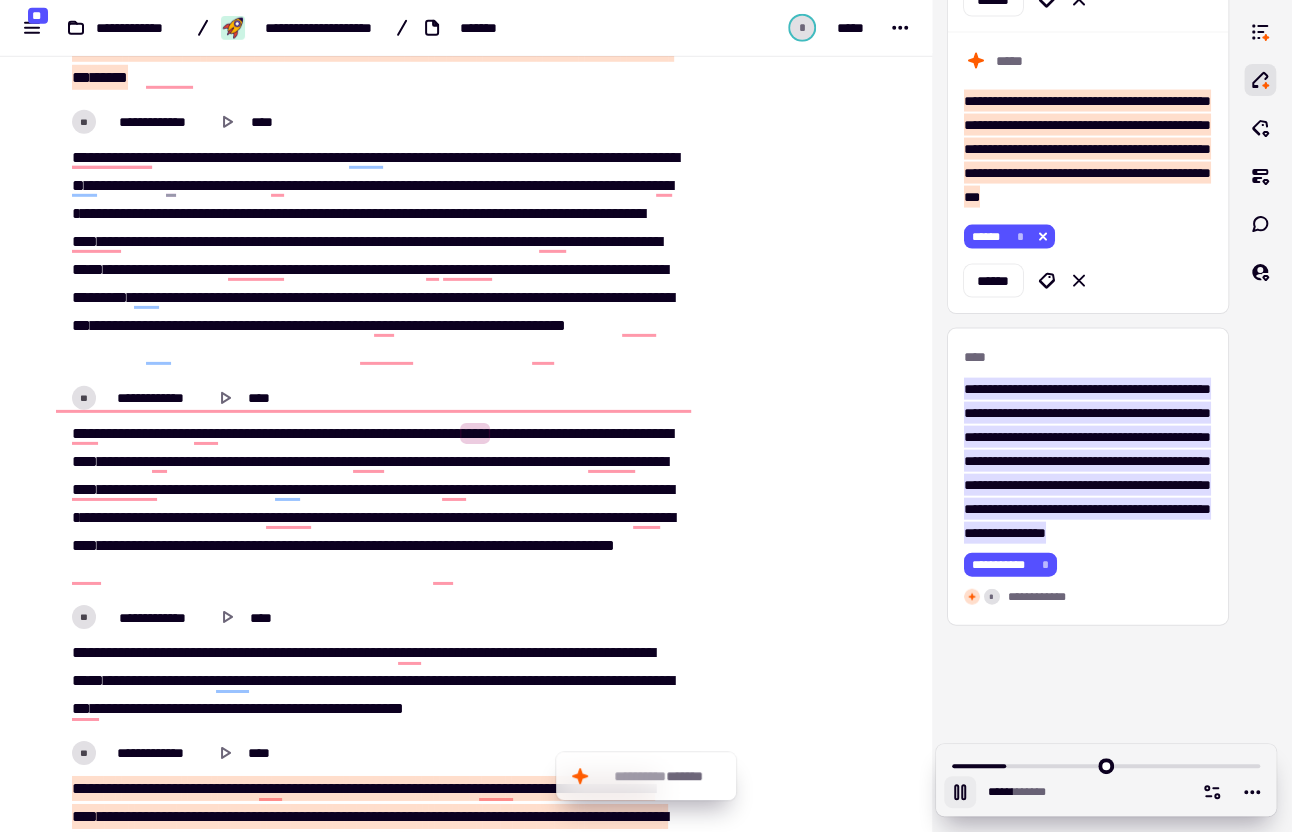 scroll, scrollTop: 2977, scrollLeft: 0, axis: vertical 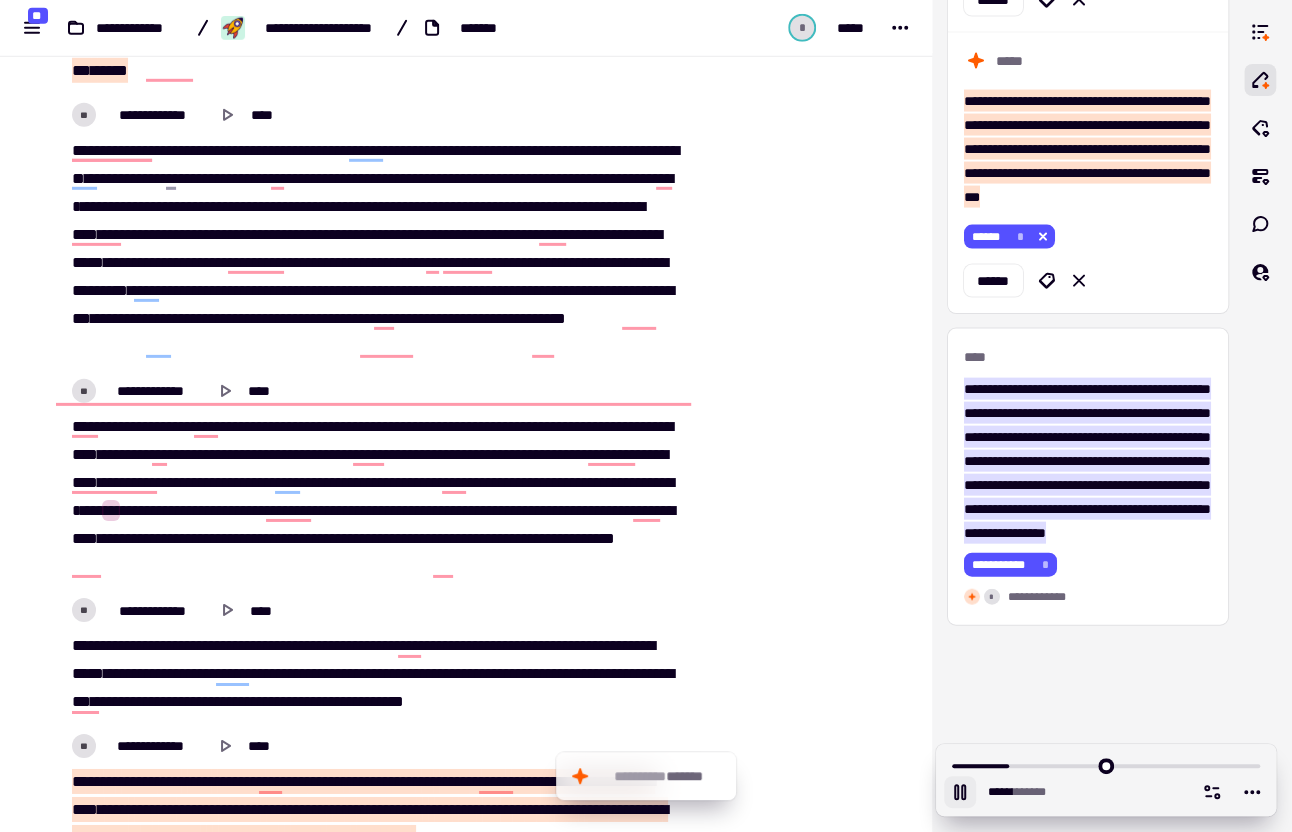 click 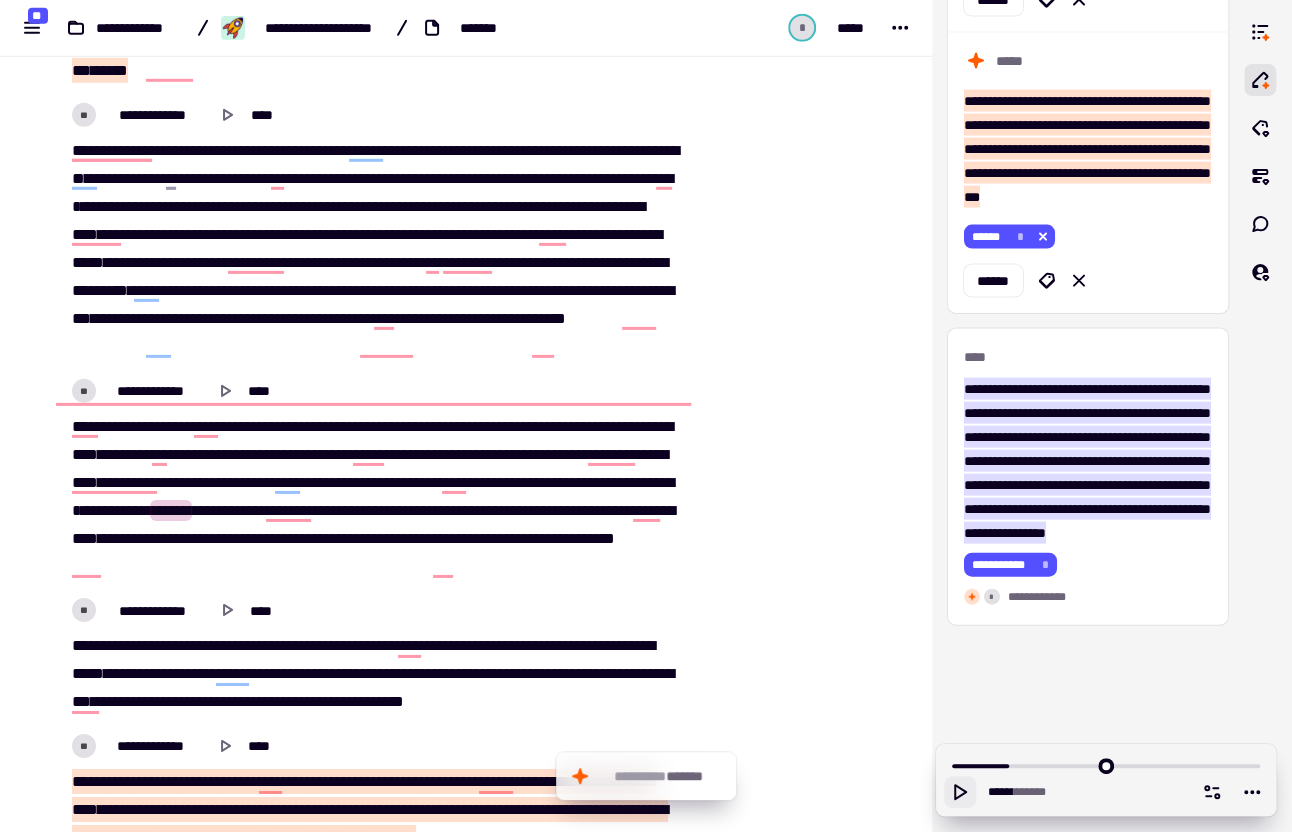 click on "**********" 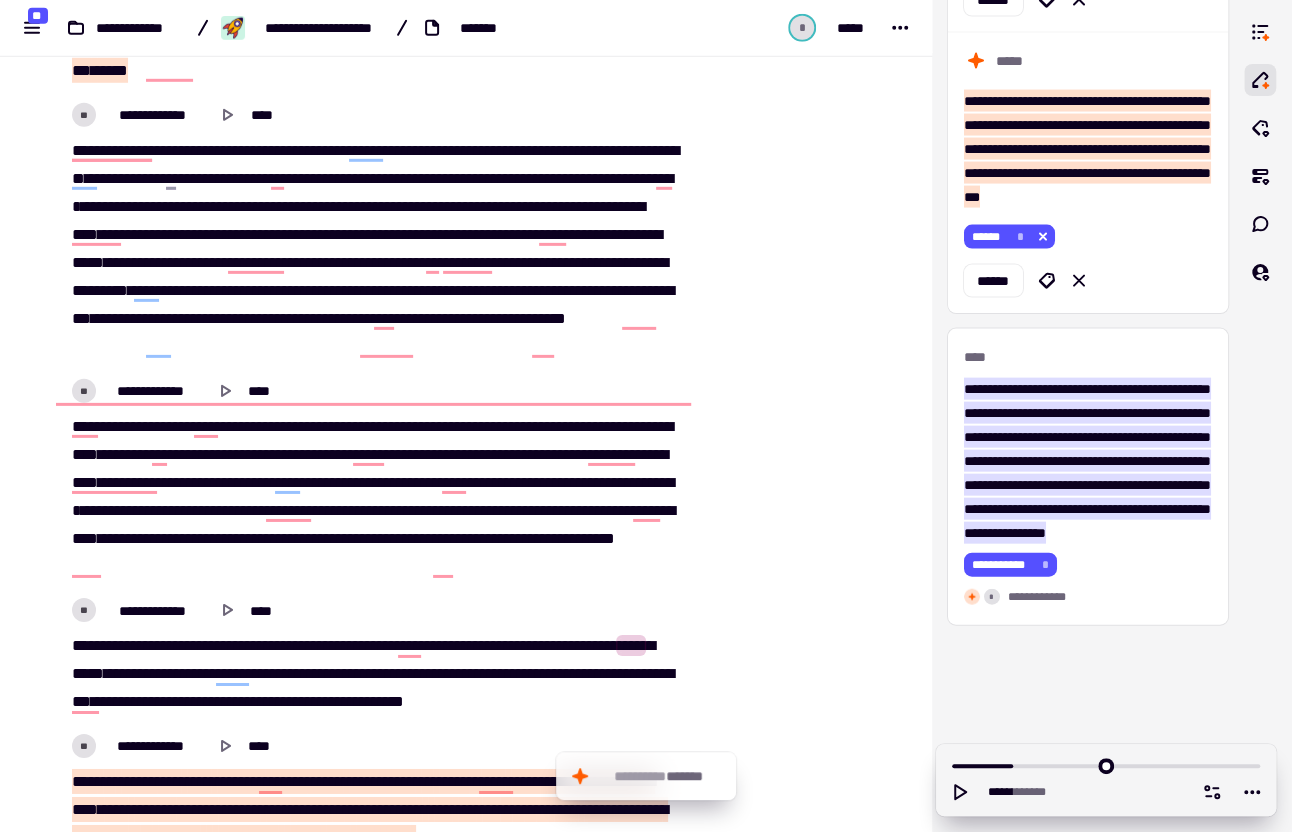 drag, startPoint x: 960, startPoint y: 790, endPoint x: 44, endPoint y: 786, distance: 916.0087 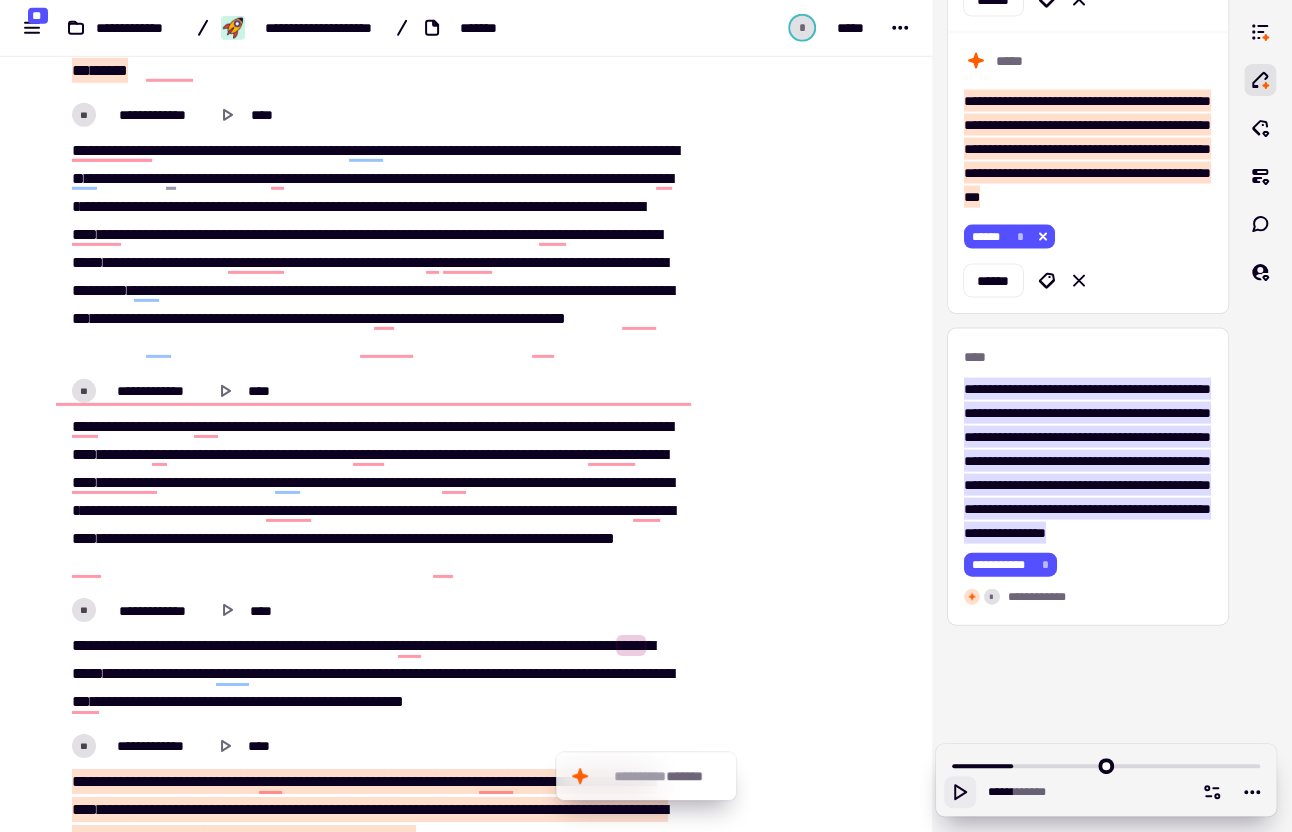 drag, startPoint x: 957, startPoint y: 790, endPoint x: 944, endPoint y: 790, distance: 13 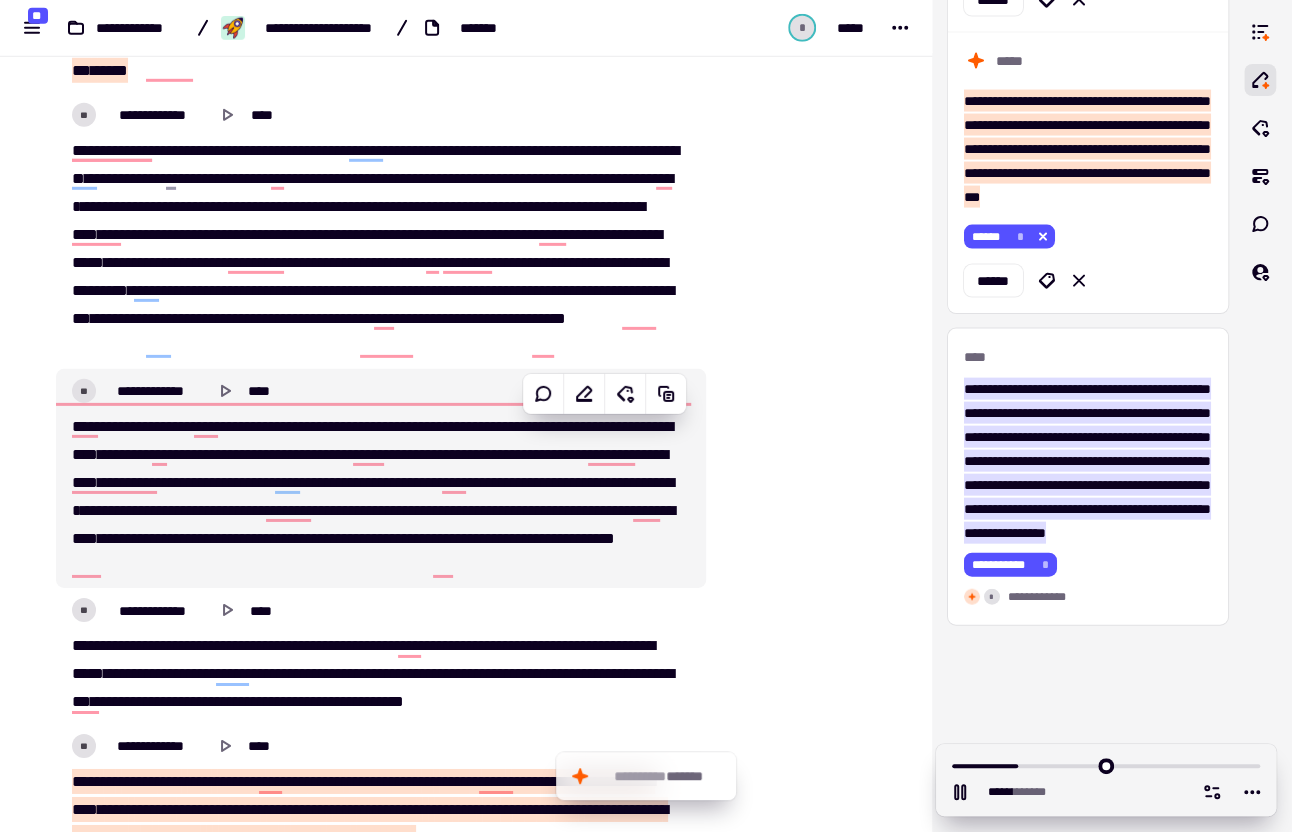 click on "***   ******** * **   ****   ***   ******* * *****   ***   ***   *******   ***   ***   ****   ********   *****   ****   *   ****   **   ****   ******   *   ****   *******   ****   **   **   *   ******** * ***   **   ****   *******   ******   **** * **   *****   *   ****   ****   **   ******   ***   ***   **   **   **   *** * ***   **   *******   ******   ******* * ****   *   ****   **   **   ******* * ****   *   **   **   ****   ****** * **   ****   ****   ****** * ***   ****   ***   ***   ***   ******** * *****   *   ****   **   **   ** * ***   ****   *   *****   ***   ****** * **   **   ****   ***   ********   ******   *******   *   *****   ****   **   ** * **   ***" 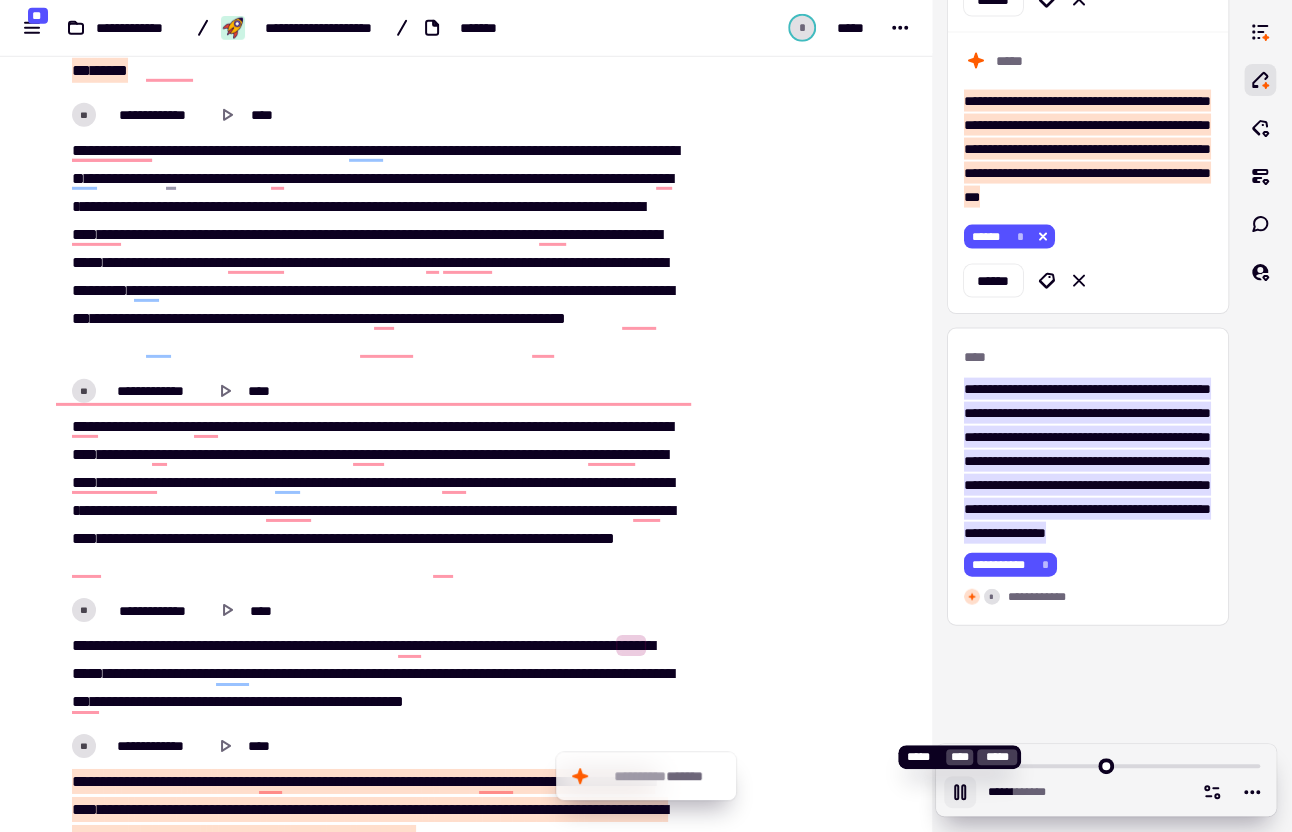 click 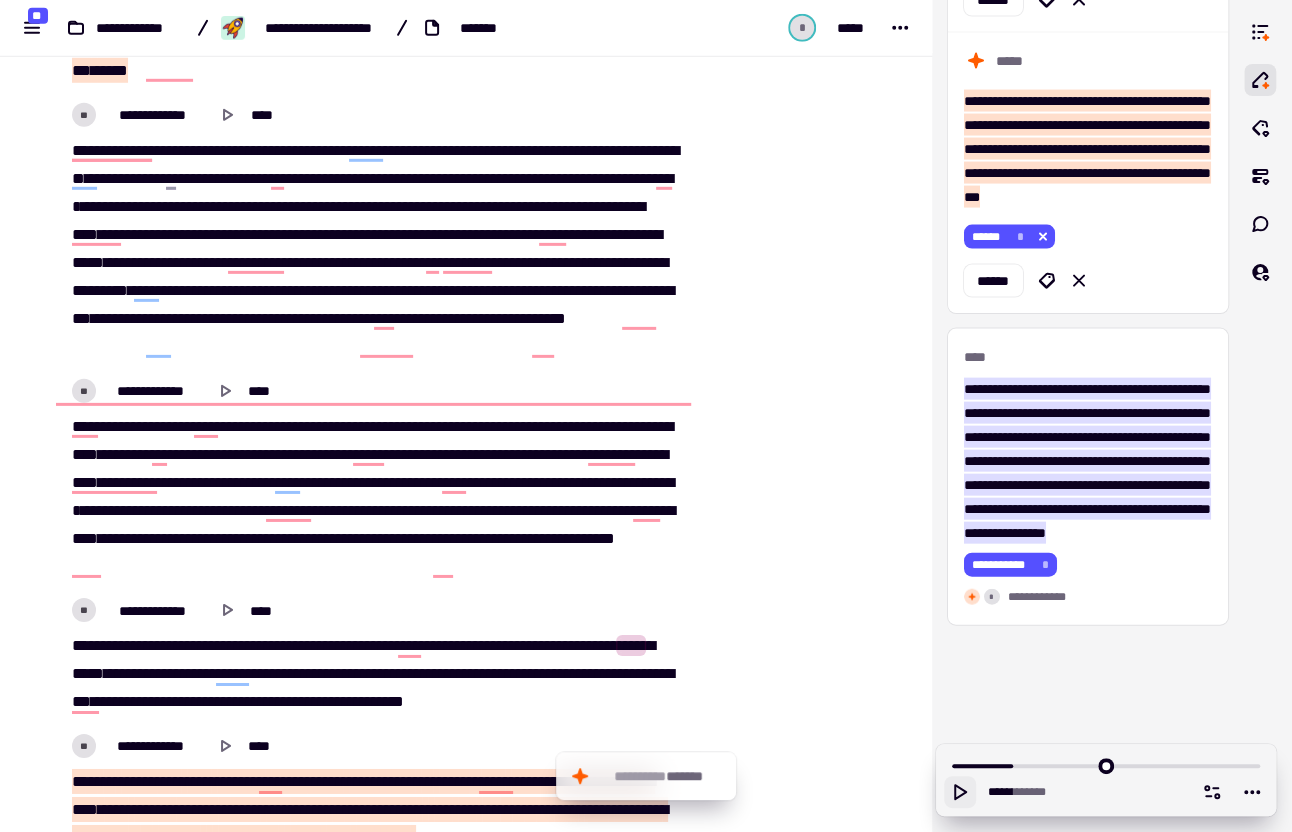 type on "*****" 